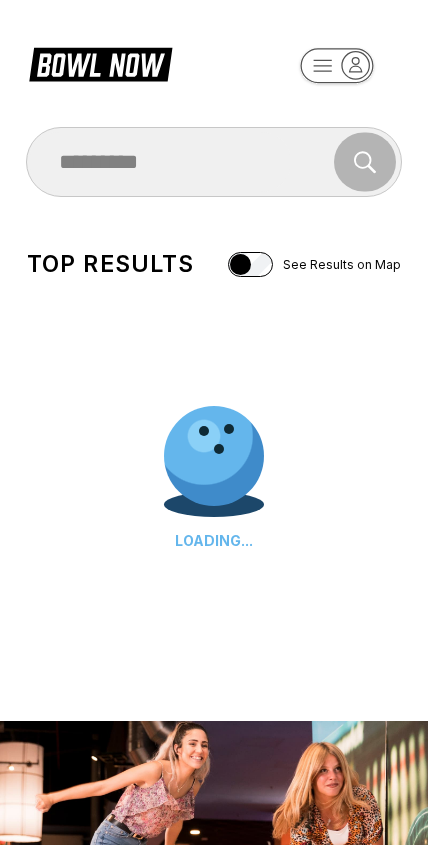 scroll, scrollTop: 0, scrollLeft: 0, axis: both 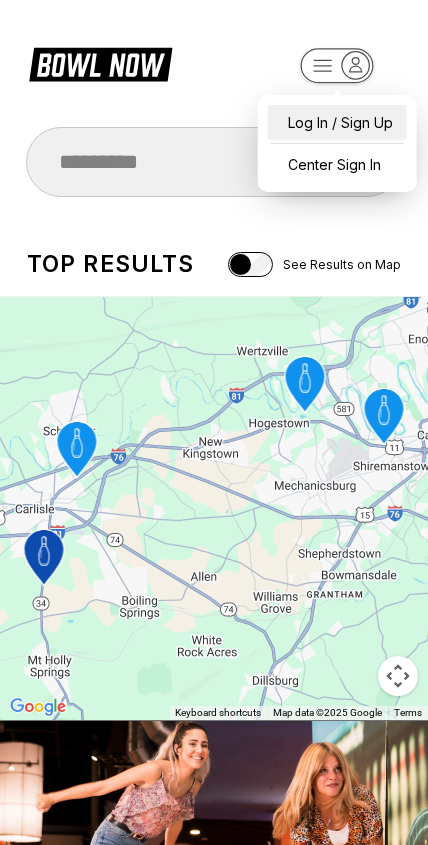 click on "Log In / Sign Up" at bounding box center [337, 122] 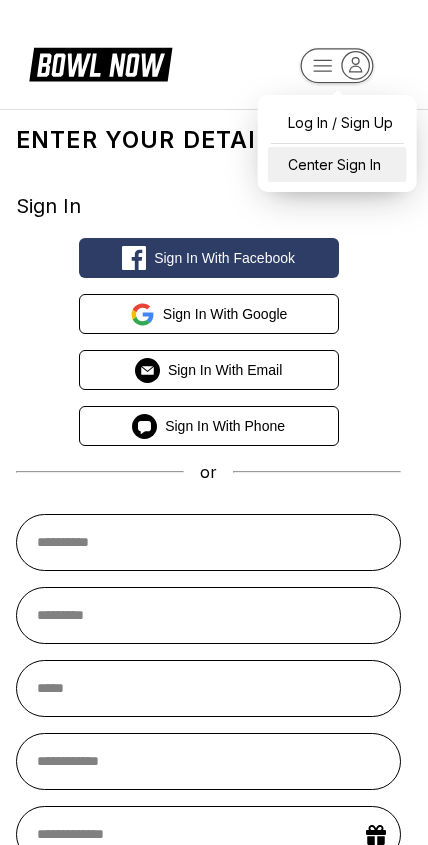 click on "Center Sign In" at bounding box center (337, 164) 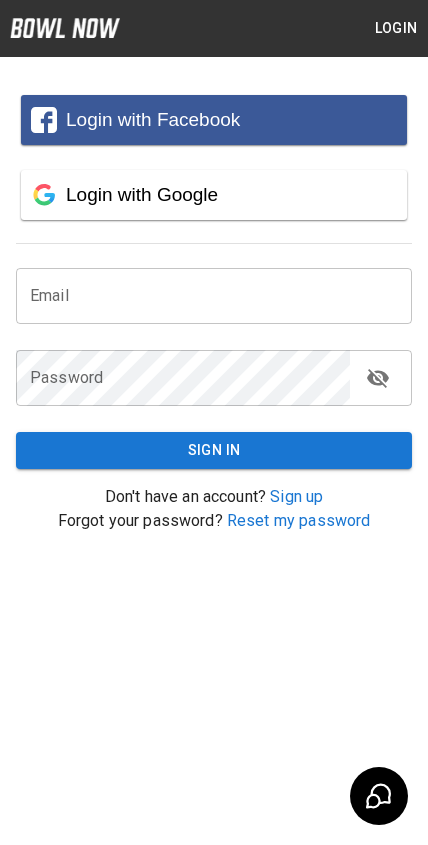 scroll, scrollTop: 0, scrollLeft: 0, axis: both 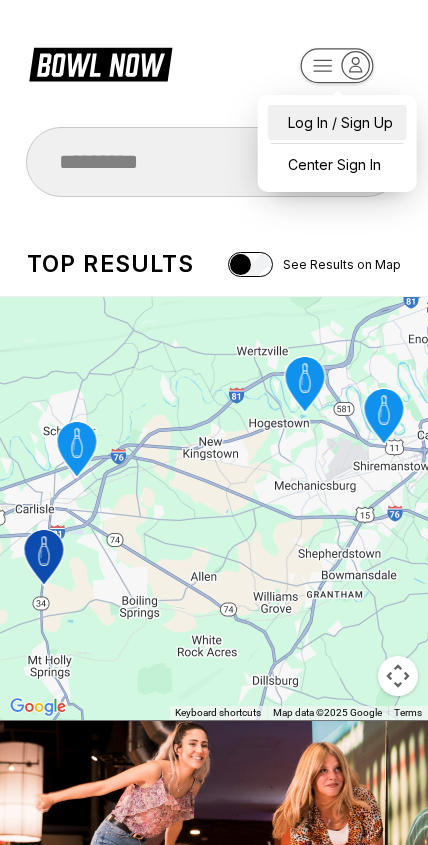 click on "Log In / Sign Up" at bounding box center [337, 122] 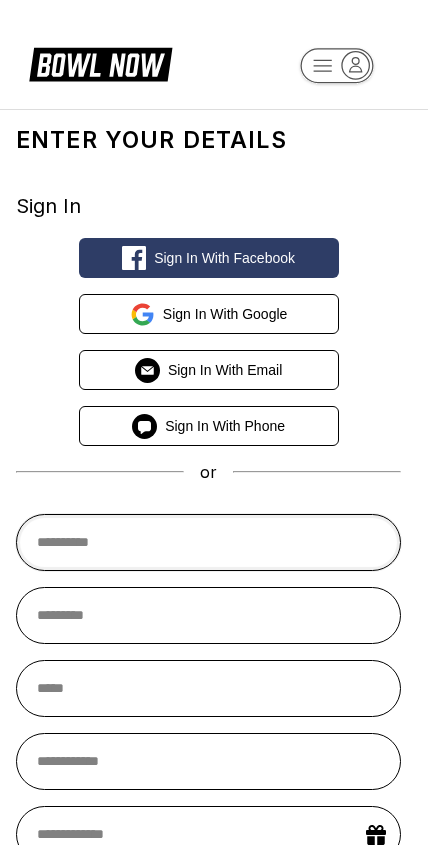 click at bounding box center (208, 542) 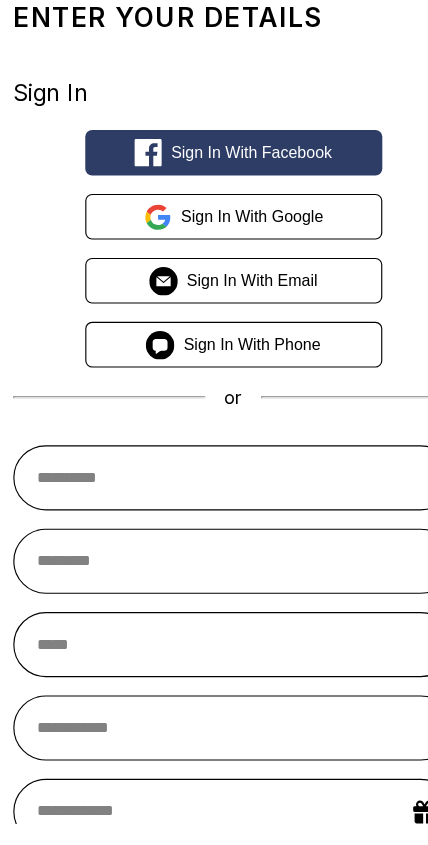 click on "Sign in with Email" at bounding box center [209, 370] 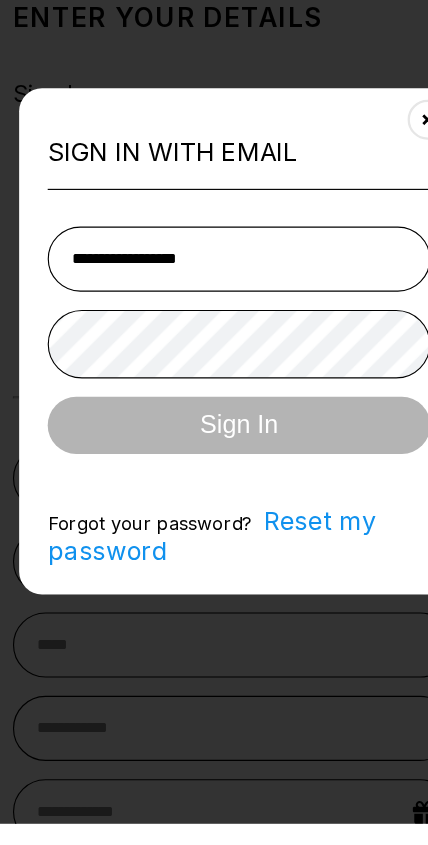 type on "**********" 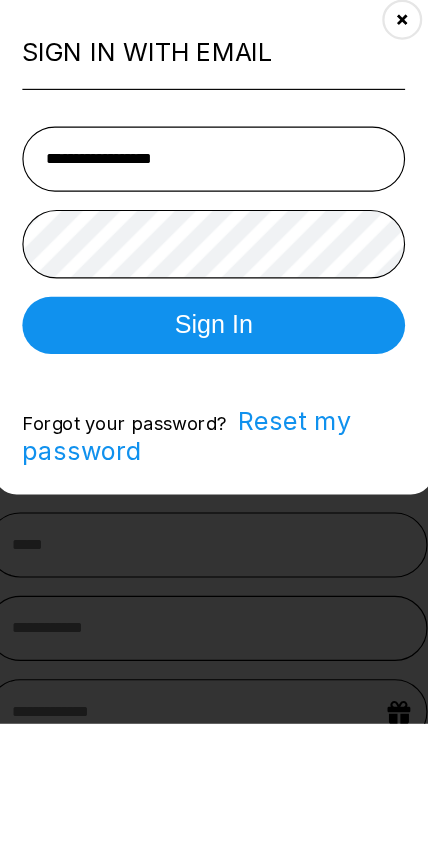 click on "Sign In" at bounding box center (213, 496) 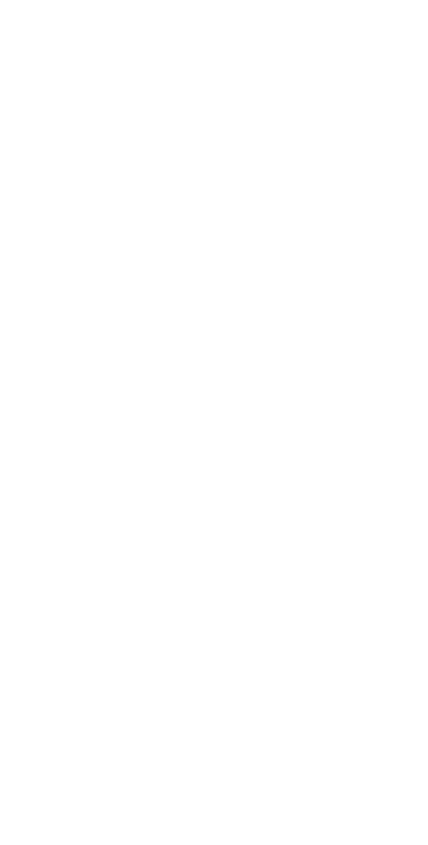 scroll, scrollTop: 0, scrollLeft: 0, axis: both 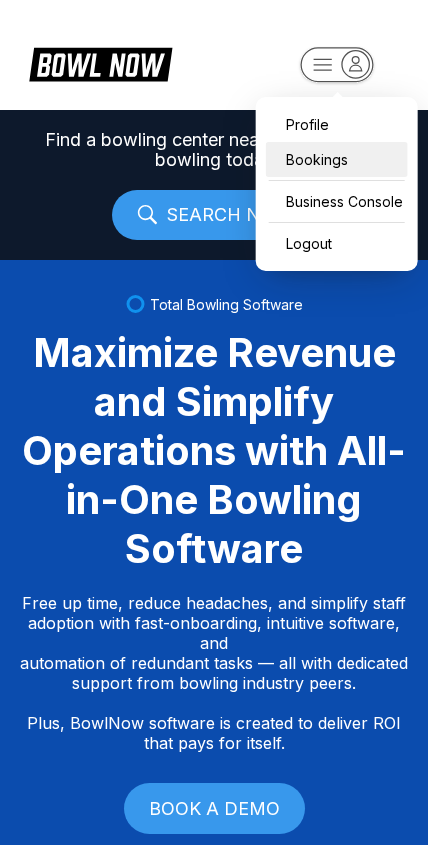 click on "Bookings" at bounding box center [337, 159] 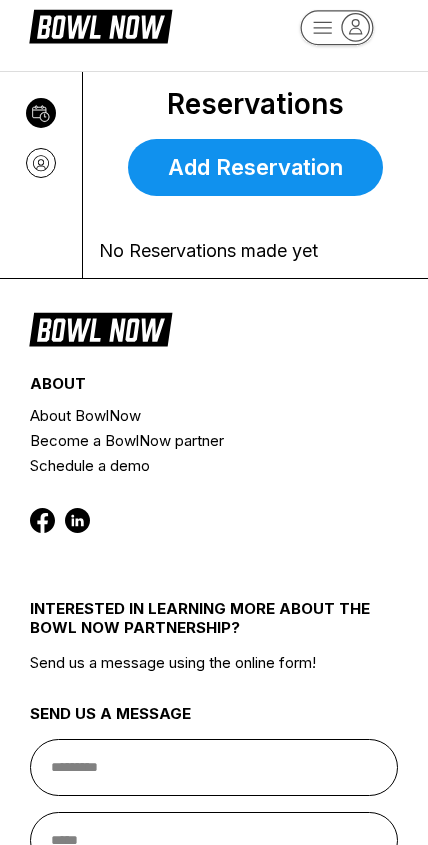scroll, scrollTop: 0, scrollLeft: 0, axis: both 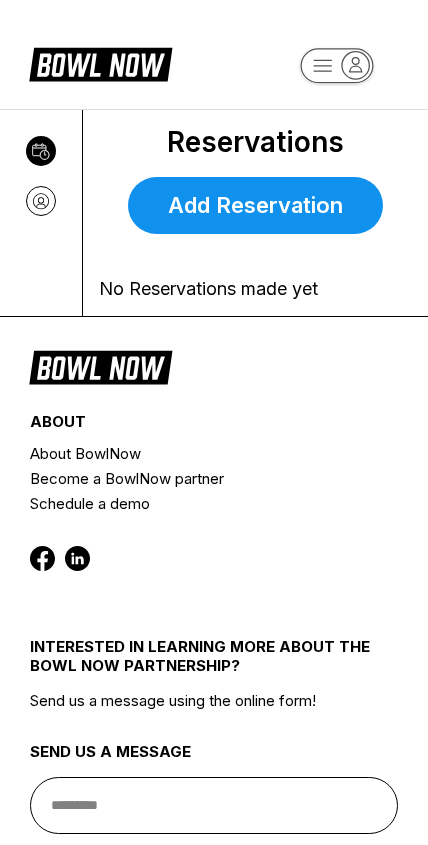 click on "Reservations" at bounding box center (41, 151) 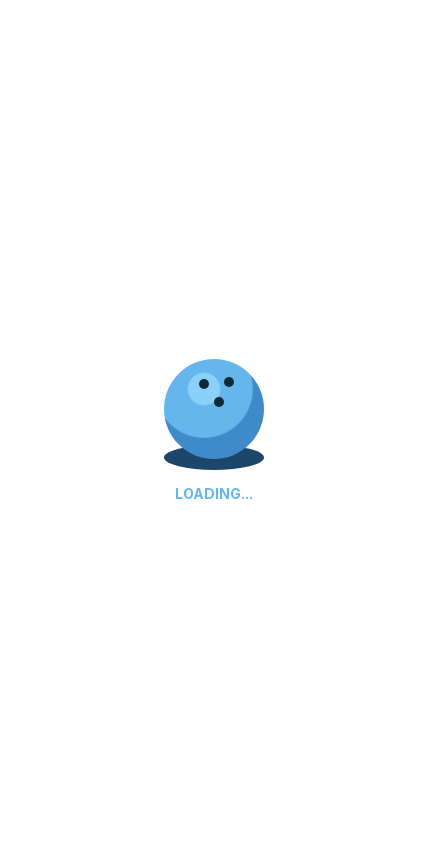 scroll, scrollTop: 0, scrollLeft: 0, axis: both 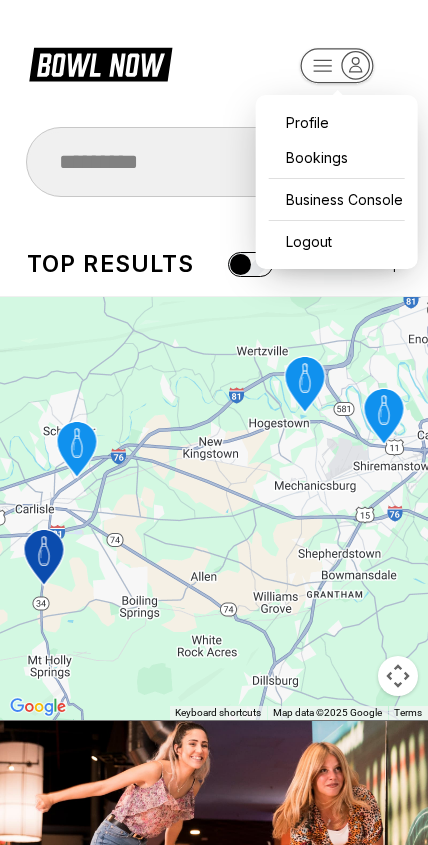 click on "Profile Bookings Business Console Logout Find and book your next bowling session Search Top results See Results on Map To navigate the map with touch gestures double-tap and hold your finger on the map, then drag the map. ← Move left → Move right ↑ Move up ↓ Move down + Zoom in - Zoom out Home Jump left by 75% End Jump right by 75% Page Up Jump up by 75% Page Down Jump down by 75% To activate drag with keyboard, press Alt + Enter. Once in keyboard drag state, use the arrow keys to move the marker. To complete the drag, press the Enter key. To cancel, press Escape.
Keyboard shortcuts Map Data Map data ©2025 Google Map data ©2025 Google 2 km  Click to toggle between metric and imperial units Terms Report a map error Obsessed with getting more people bowling more often BowlNow provides the best platform for bowling centers to reach their core audience and for new customers to access fun faster. Learn more Creating a better experience for your customers and your business" at bounding box center [214, 1663] 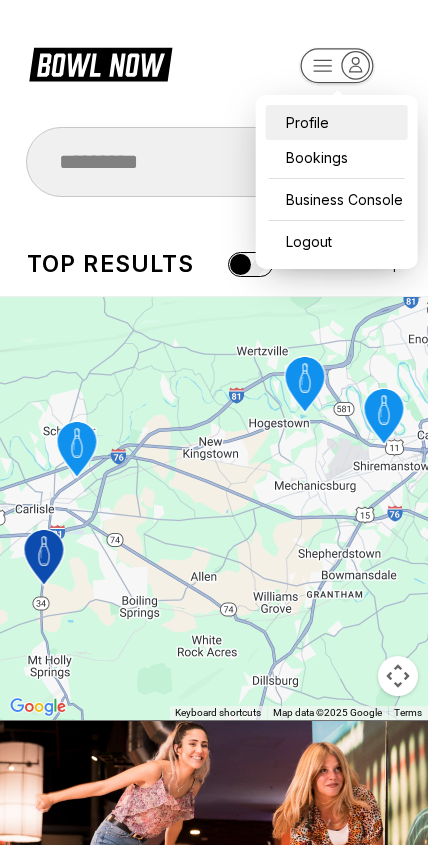 click on "Profile" at bounding box center (337, 122) 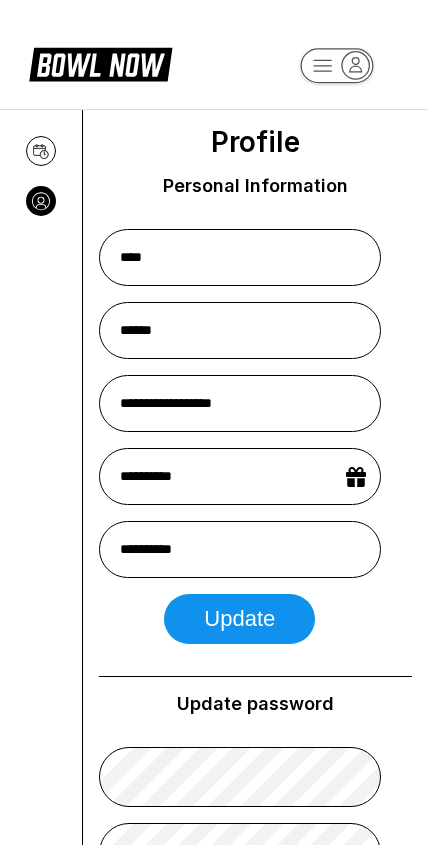 click on "Reservations" at bounding box center (41, 151) 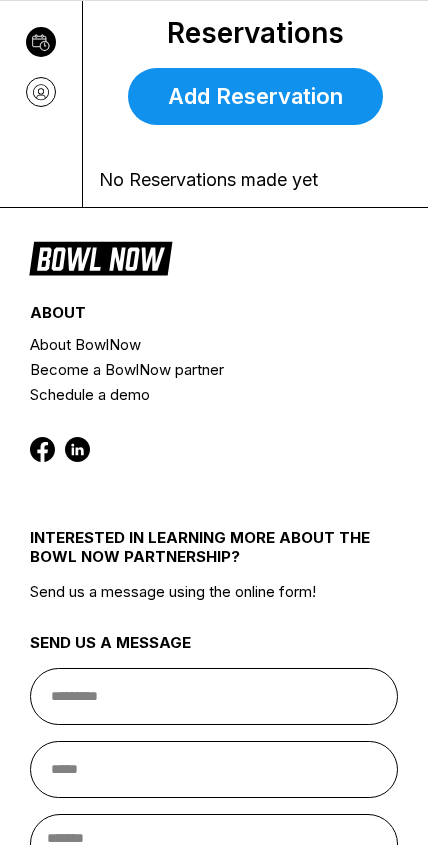 scroll, scrollTop: 0, scrollLeft: 0, axis: both 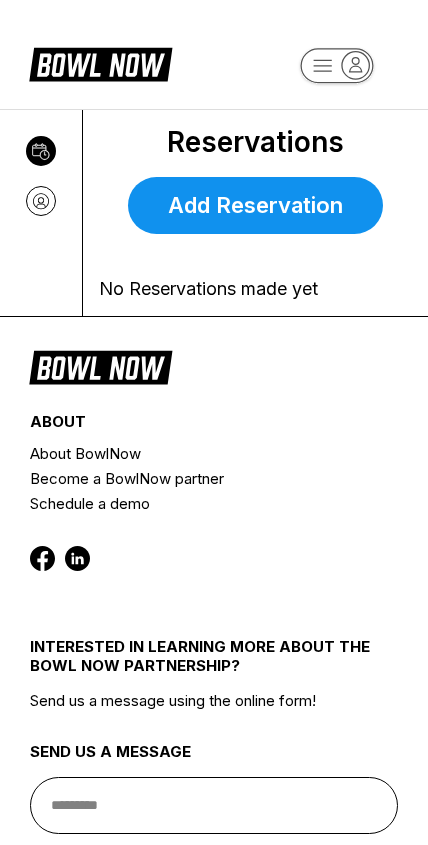 click on "Profile" at bounding box center [41, 201] 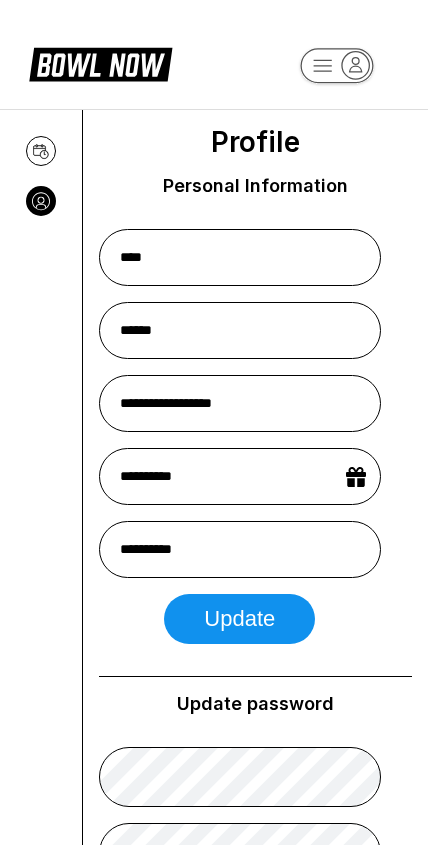 click 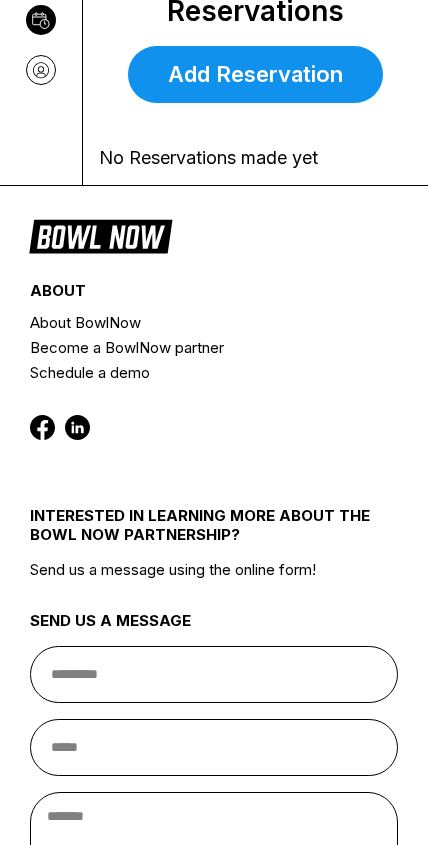 scroll, scrollTop: 0, scrollLeft: 0, axis: both 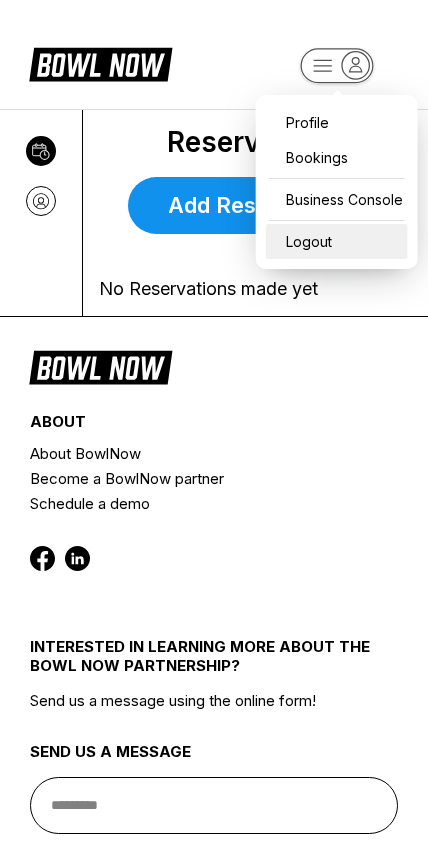 click on "Logout" at bounding box center [337, 241] 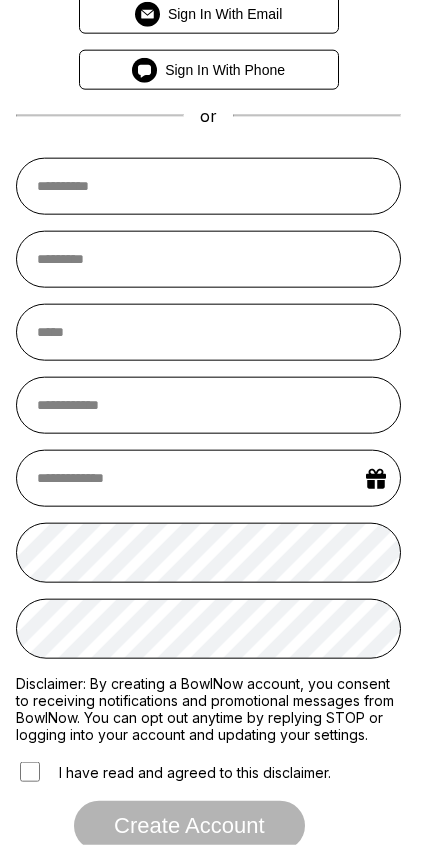 scroll, scrollTop: 358, scrollLeft: 0, axis: vertical 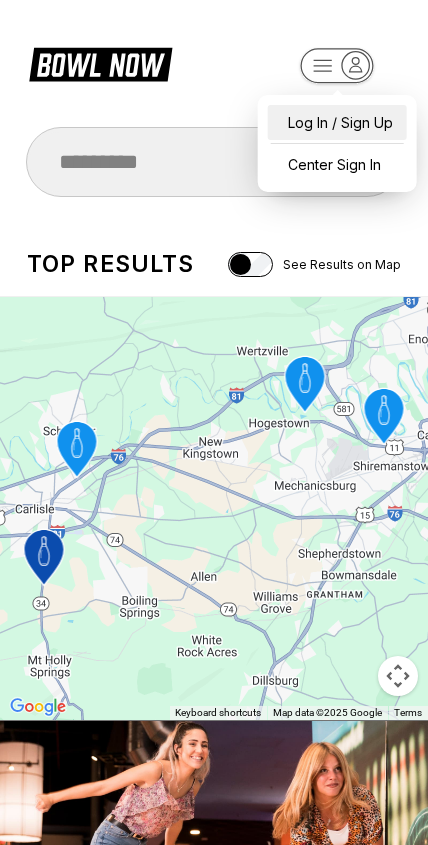 click on "Log In / Sign Up" at bounding box center (337, 122) 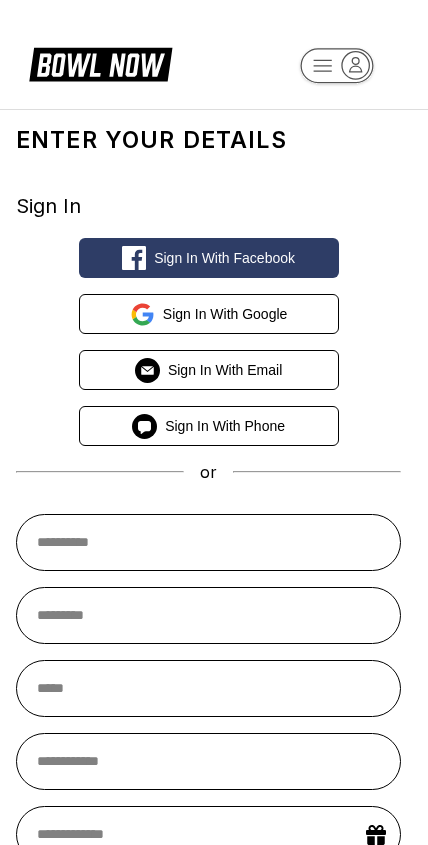 click on "Sign in with Email" at bounding box center (225, 370) 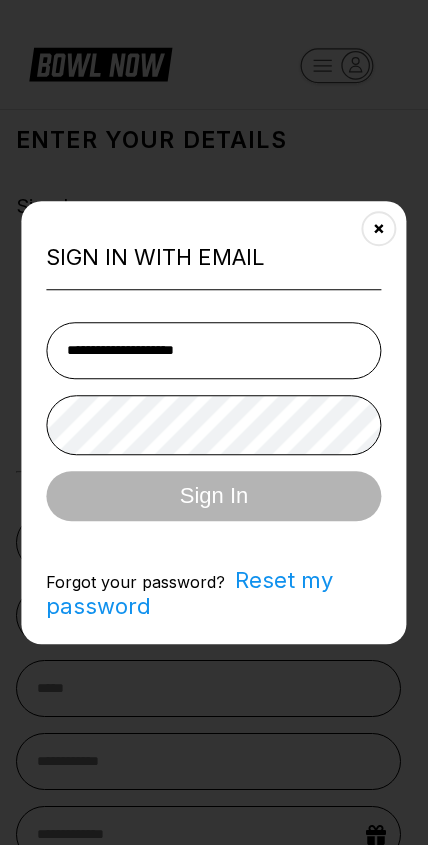 type on "**********" 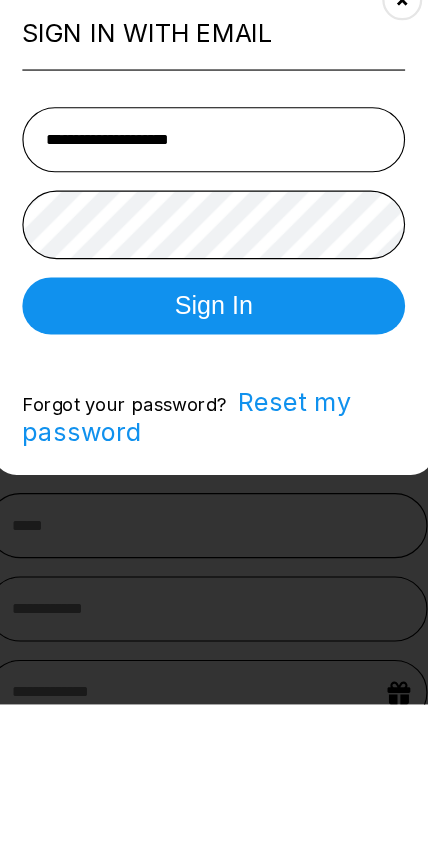 click on "Sign In" at bounding box center [213, 496] 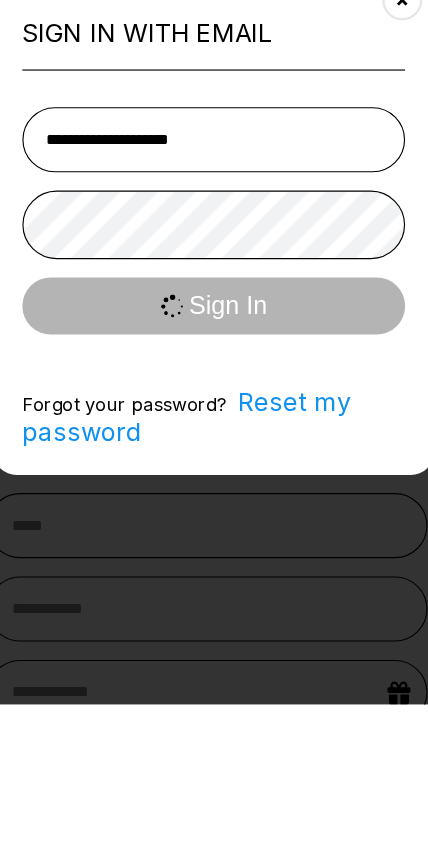 scroll, scrollTop: 152, scrollLeft: 0, axis: vertical 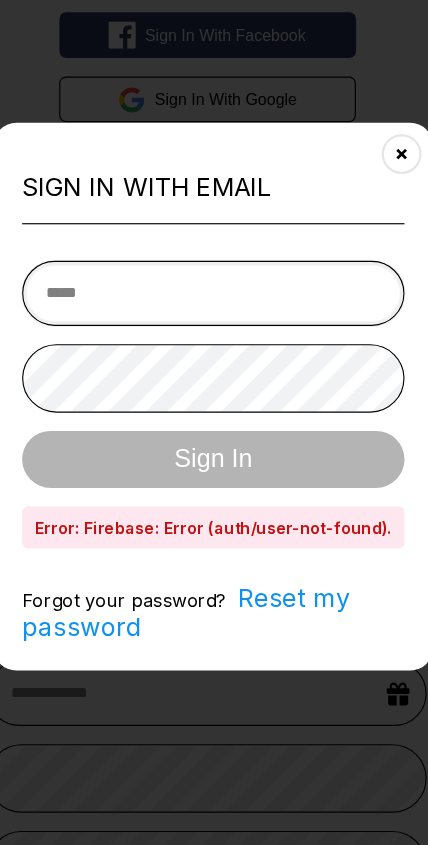 click at bounding box center (213, 332) 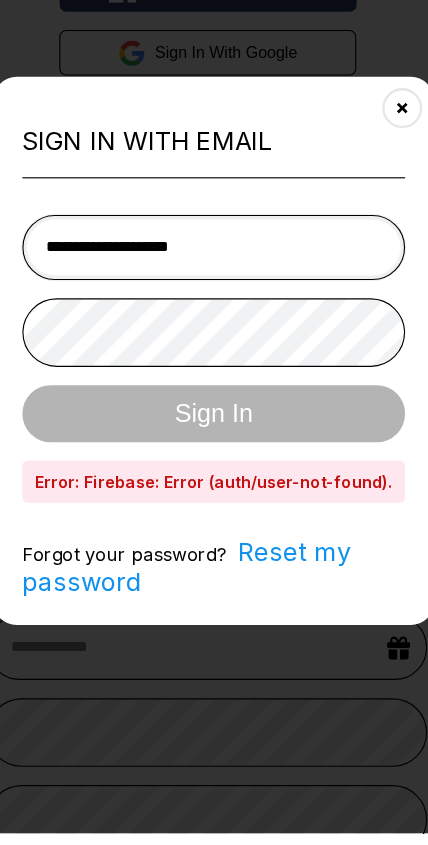 type on "**********" 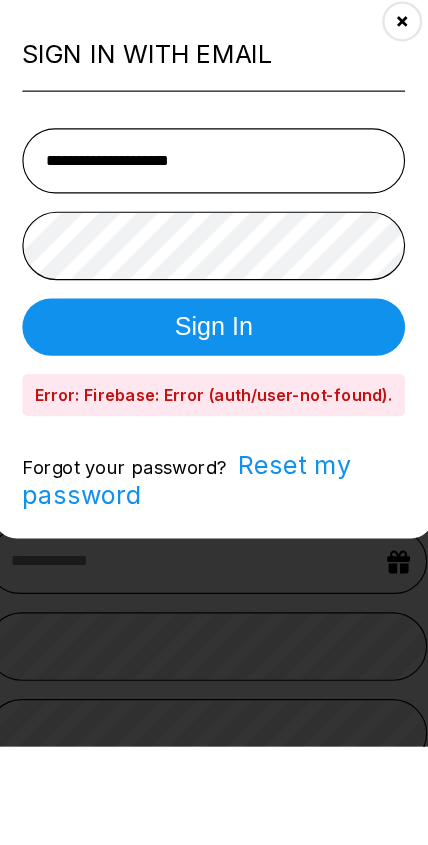 click on "Sign In" at bounding box center (213, 478) 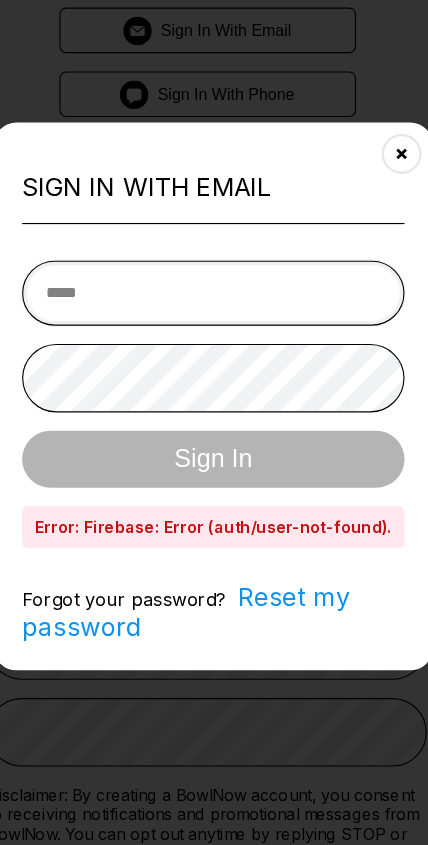 click at bounding box center (213, 332) 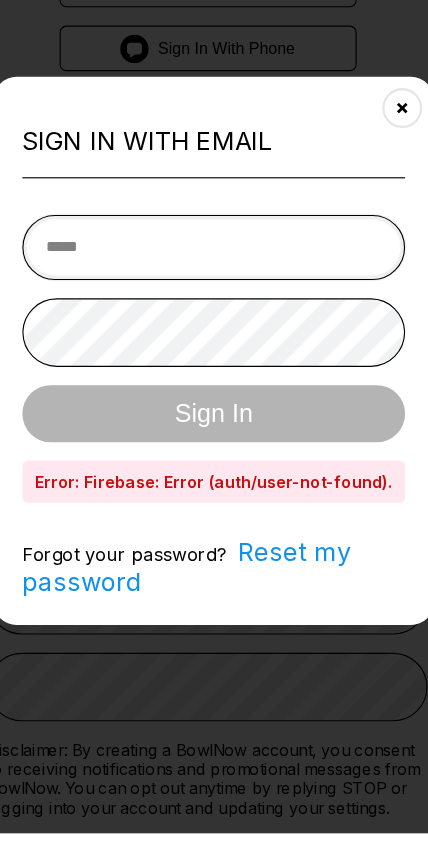 type on "*" 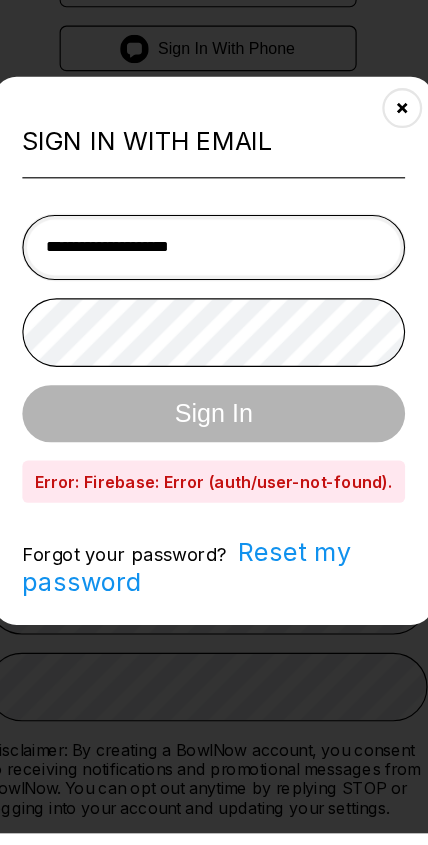 type on "**********" 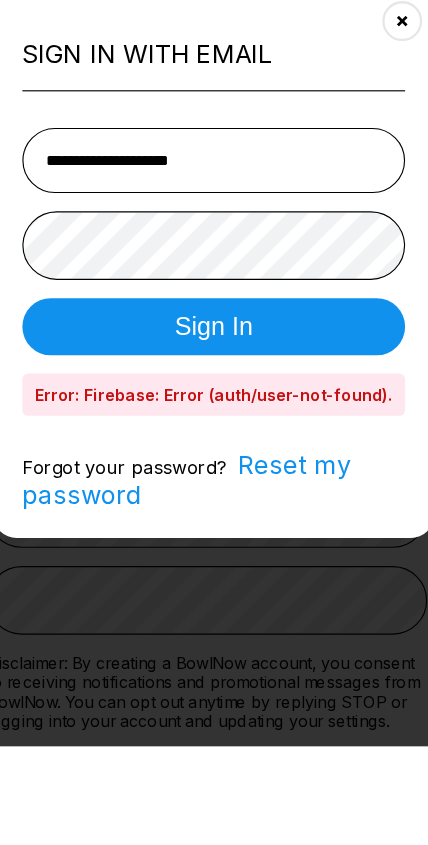 click on "Sign In" at bounding box center (213, 478) 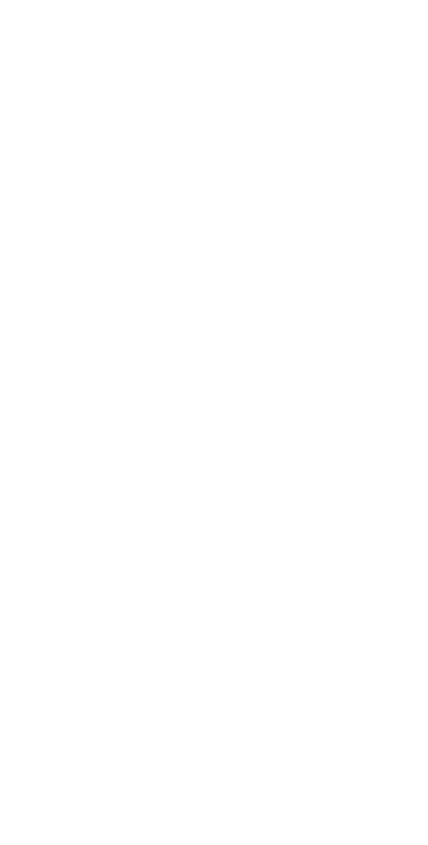 scroll, scrollTop: 0, scrollLeft: 0, axis: both 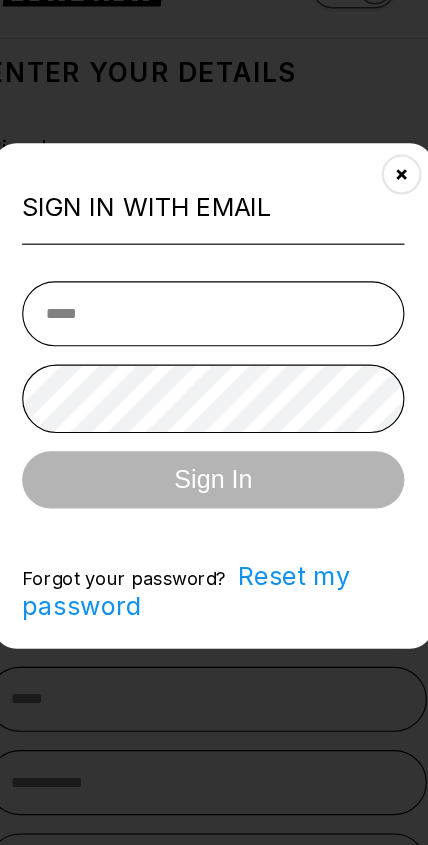 click at bounding box center (378, 228) 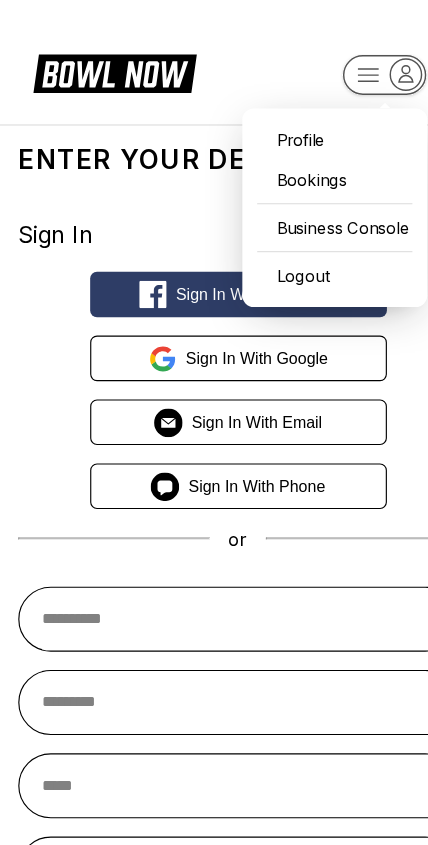 click on "Profile Bookings Business Console Logout Enter your details Sign In Sign in with Facebook Sign in with Google Sign in with Email Sign in with Phone or Disclaimer: By creating a BowlNow account, you consent to receiving notifications and promotional messages from BowlNow. You can opt out anytime by replying STOP or logging into your account and updating your settings. I have read and agreed to this disclaimer. Create account about About BowlNow Become a BowlNow partner Schedule a demo INTERESTED IN LEARNING MORE ABOUT THE BOWL NOW PARTNERSHIP? Send us a message using the online form! send us a message send © 2025 BowlNow ENTER YOUR DETAILS" at bounding box center (214, 1038) 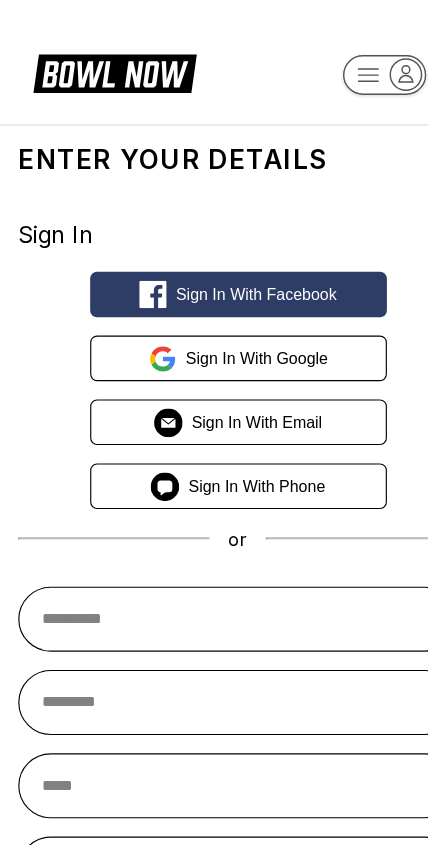 click on "Sign in with Email" at bounding box center [209, 370] 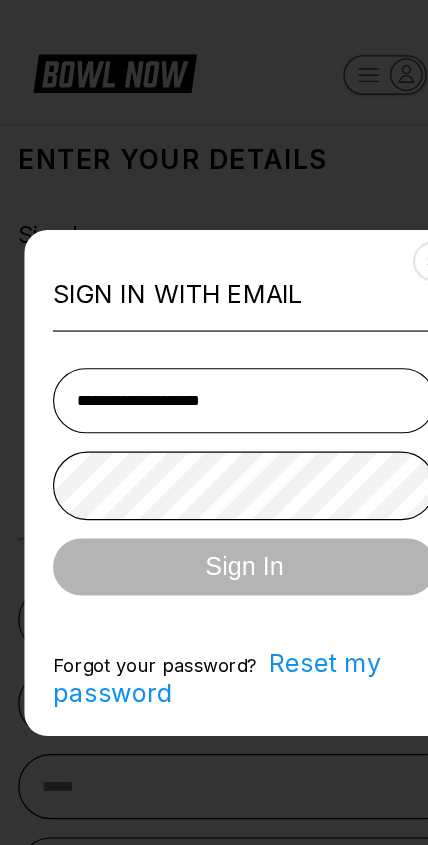 type on "**********" 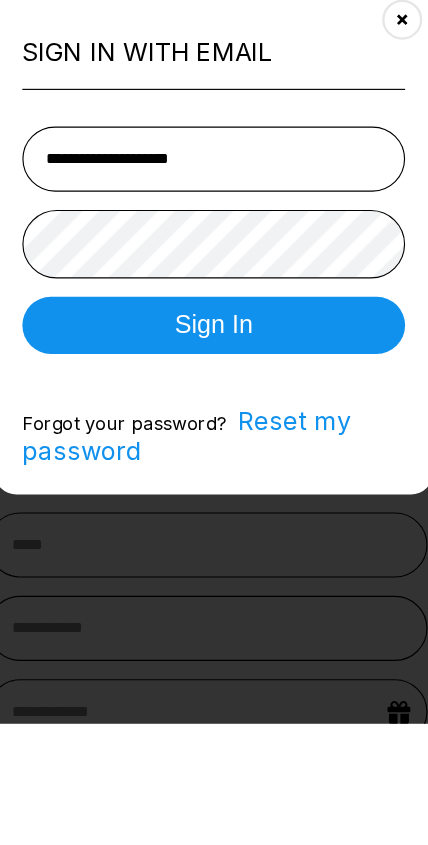 click on "Sign In" at bounding box center [213, 496] 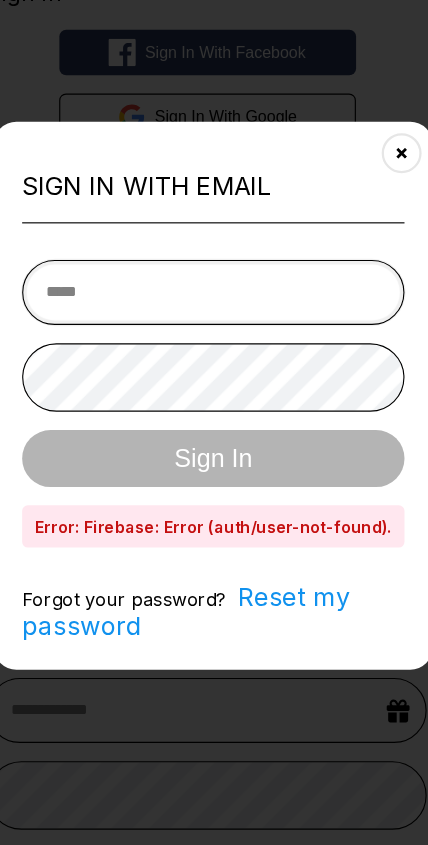 click at bounding box center [213, 332] 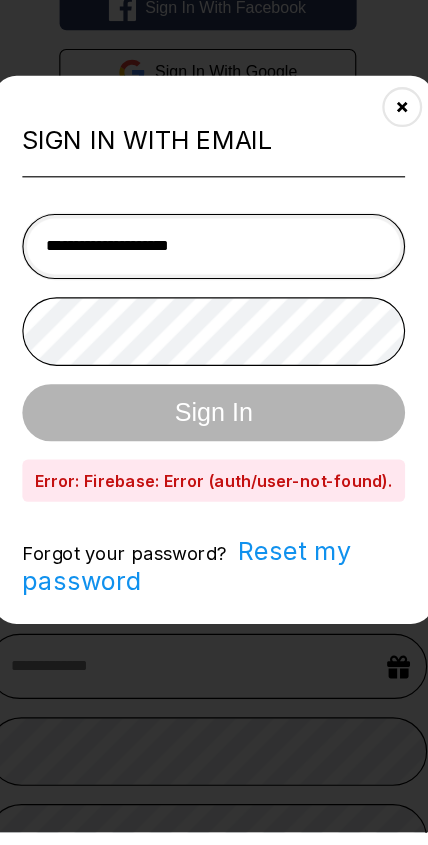 type on "**********" 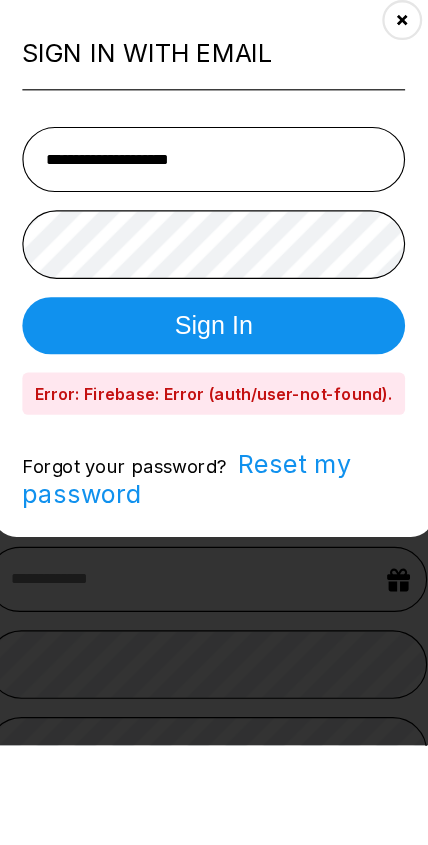click on "Sign In" at bounding box center (213, 478) 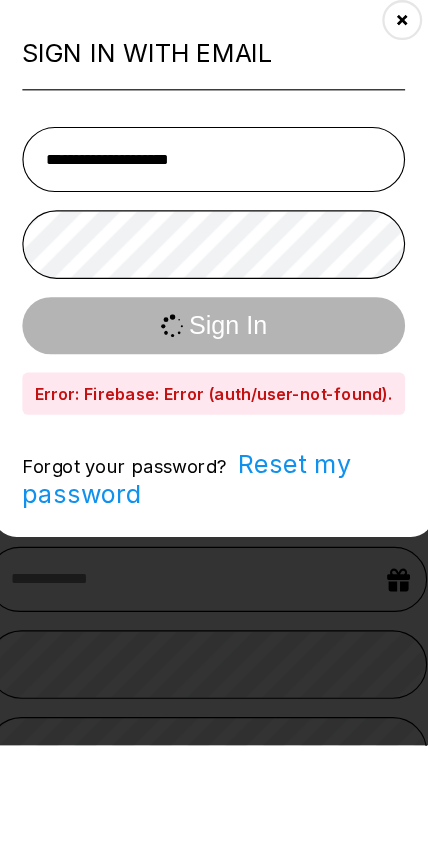 scroll, scrollTop: 253, scrollLeft: 0, axis: vertical 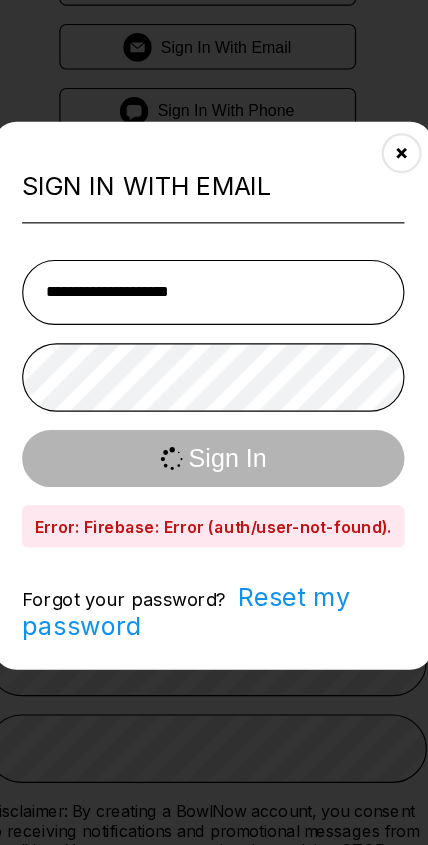 type 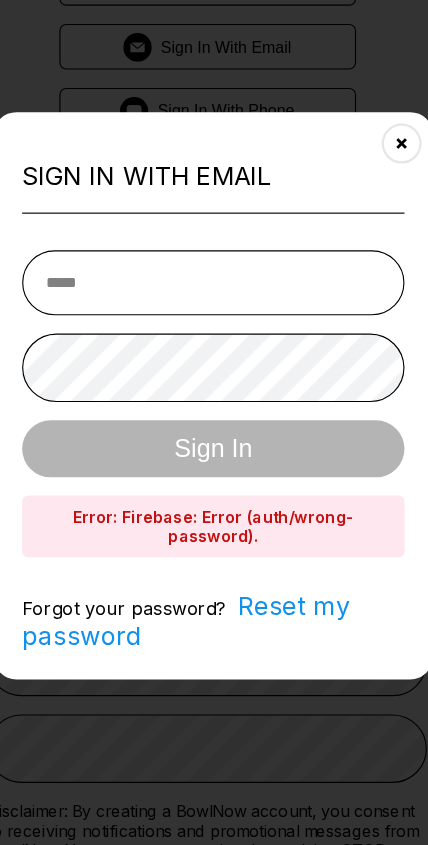 click at bounding box center (378, 201) 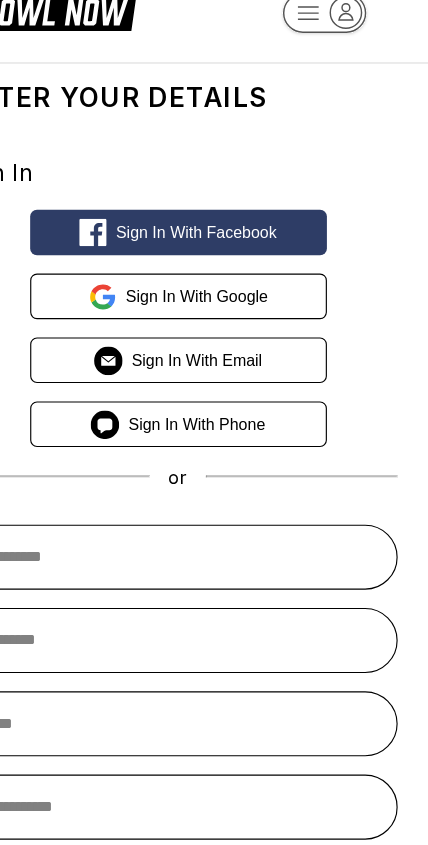 scroll, scrollTop: 0, scrollLeft: 0, axis: both 